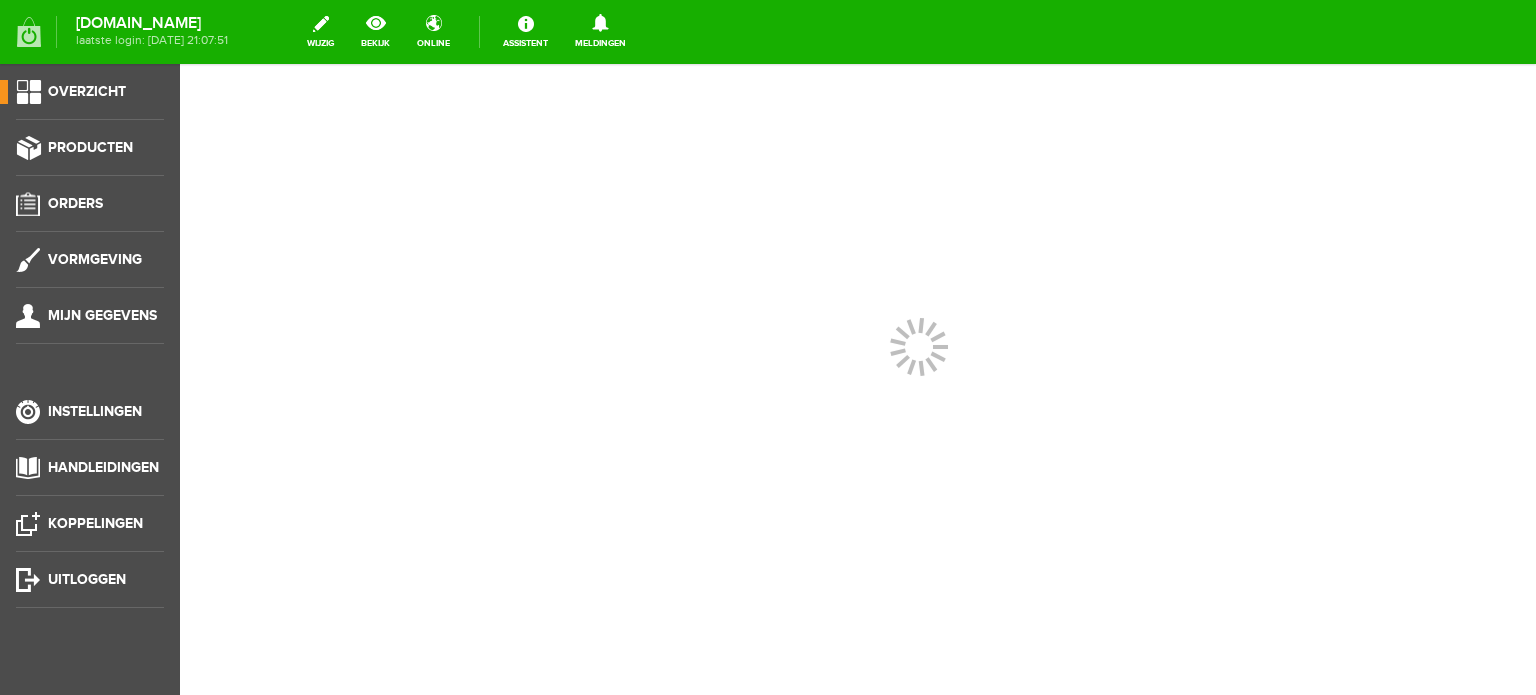 scroll, scrollTop: 0, scrollLeft: 0, axis: both 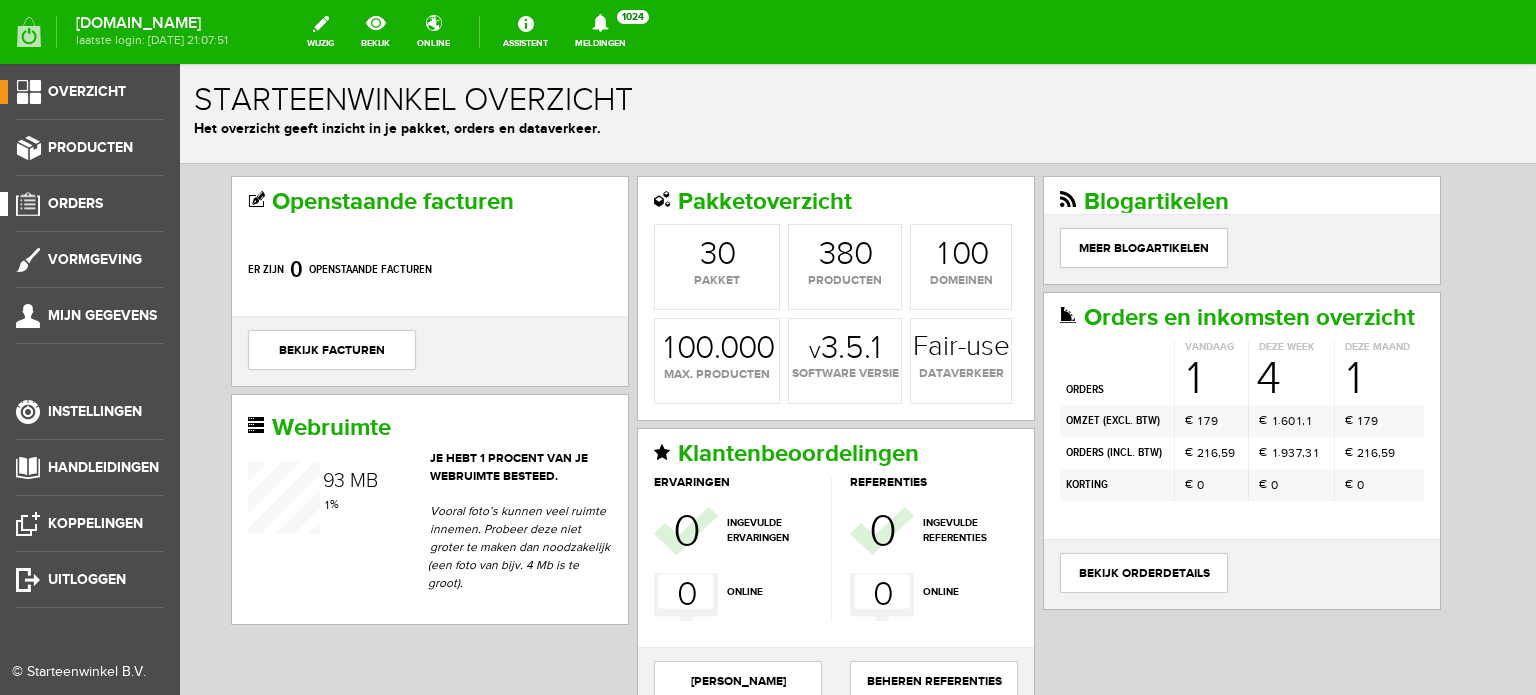click on "Orders" at bounding box center (75, 203) 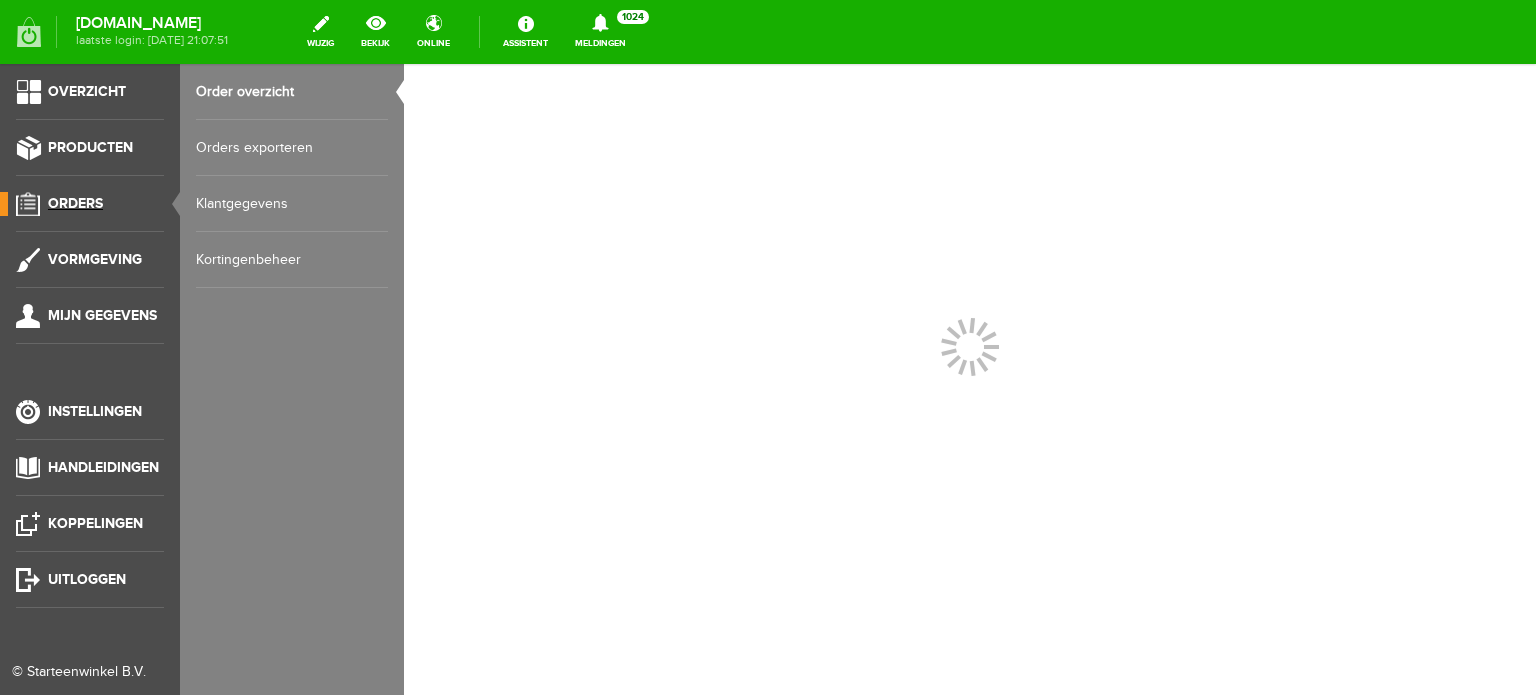 scroll, scrollTop: 0, scrollLeft: 0, axis: both 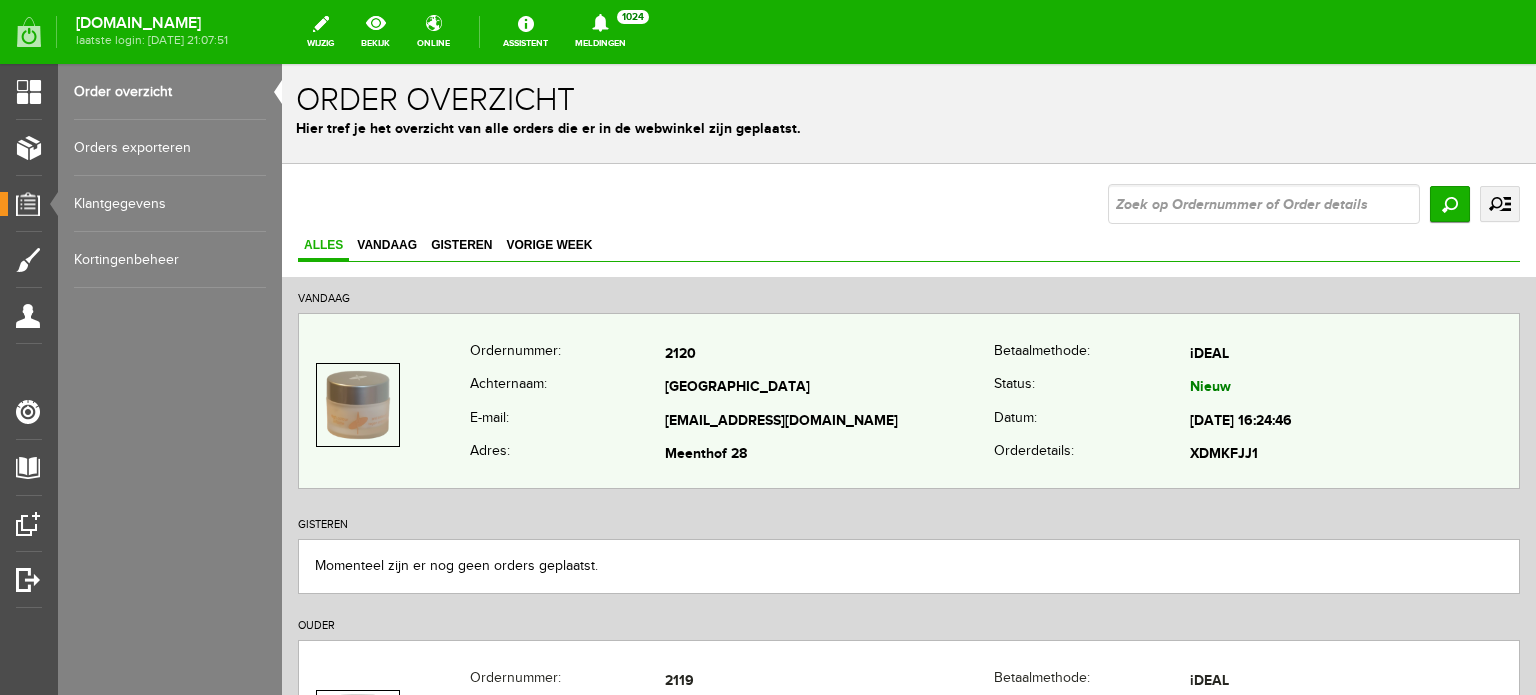 click on "[GEOGRAPHIC_DATA]" at bounding box center [829, 389] 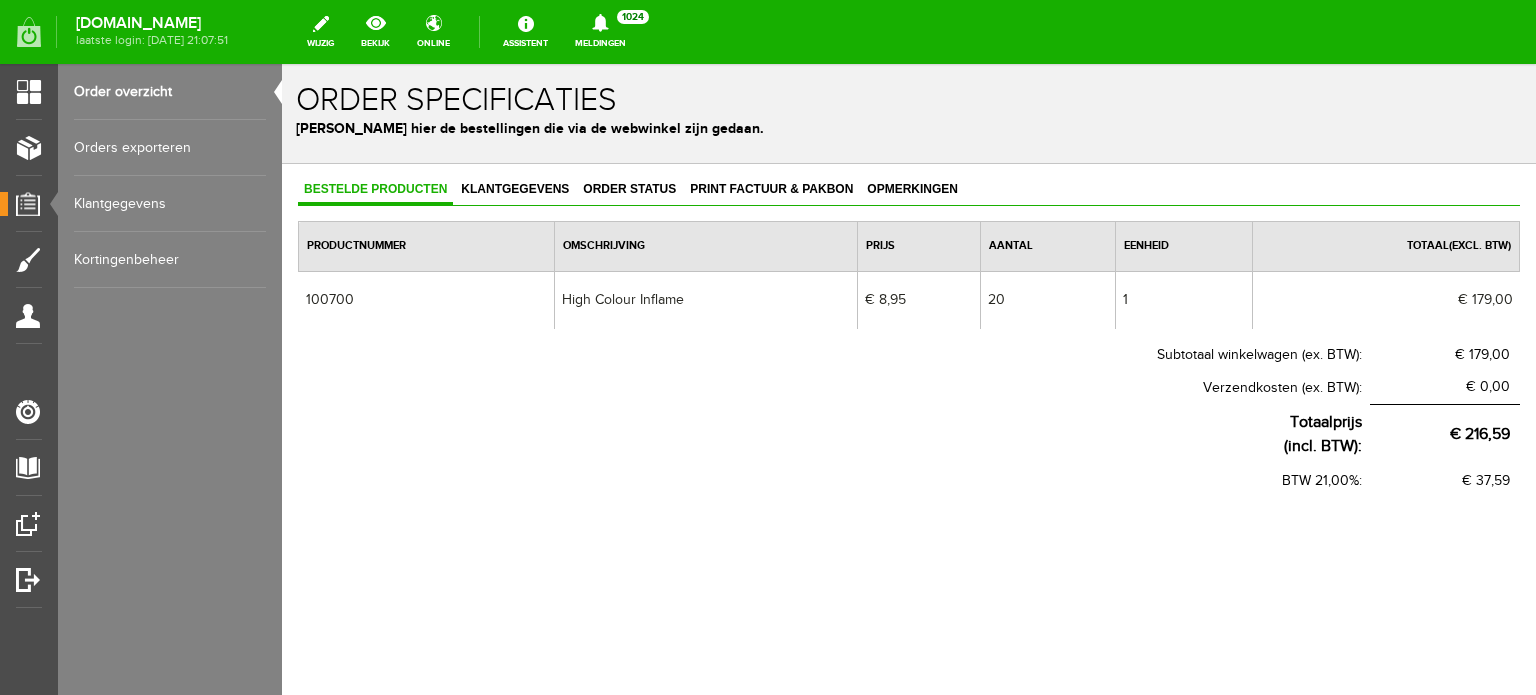 scroll, scrollTop: 0, scrollLeft: 0, axis: both 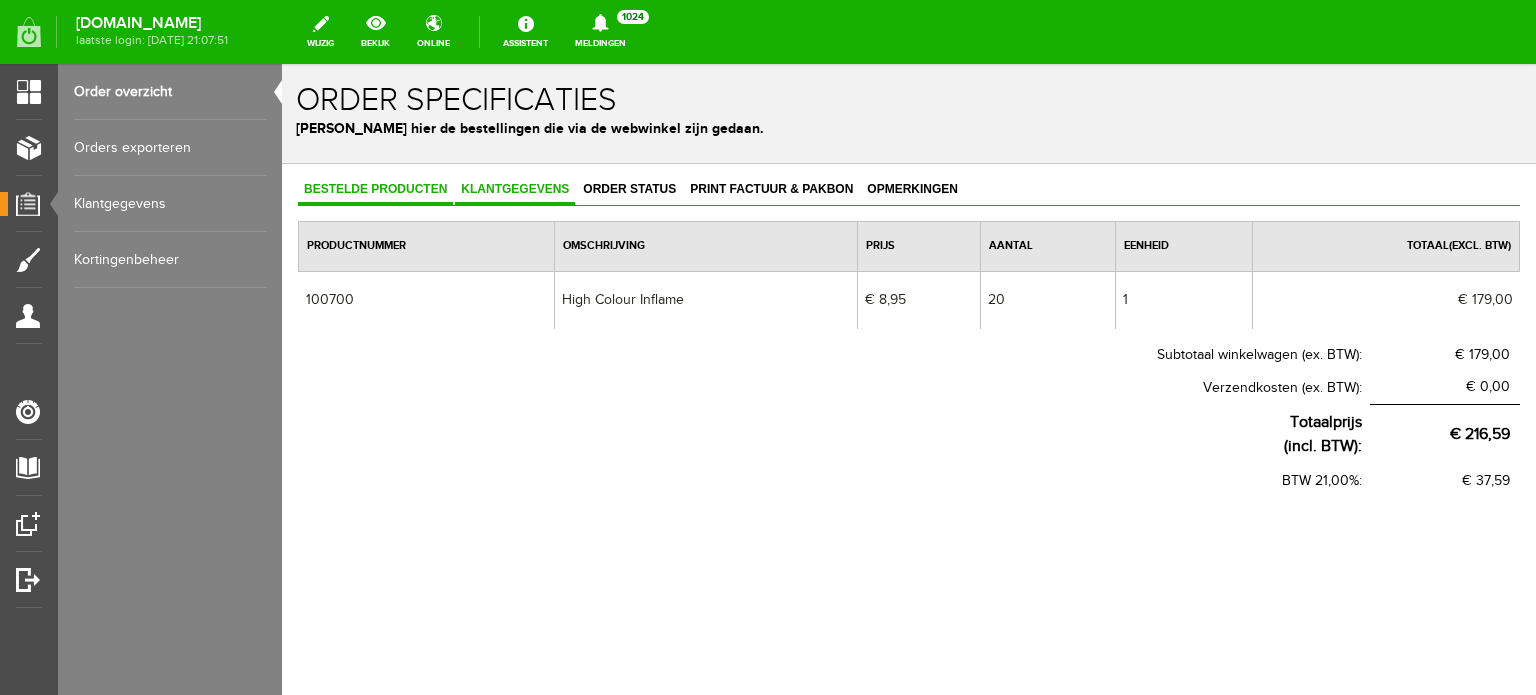 click on "Klantgegevens" at bounding box center [515, 189] 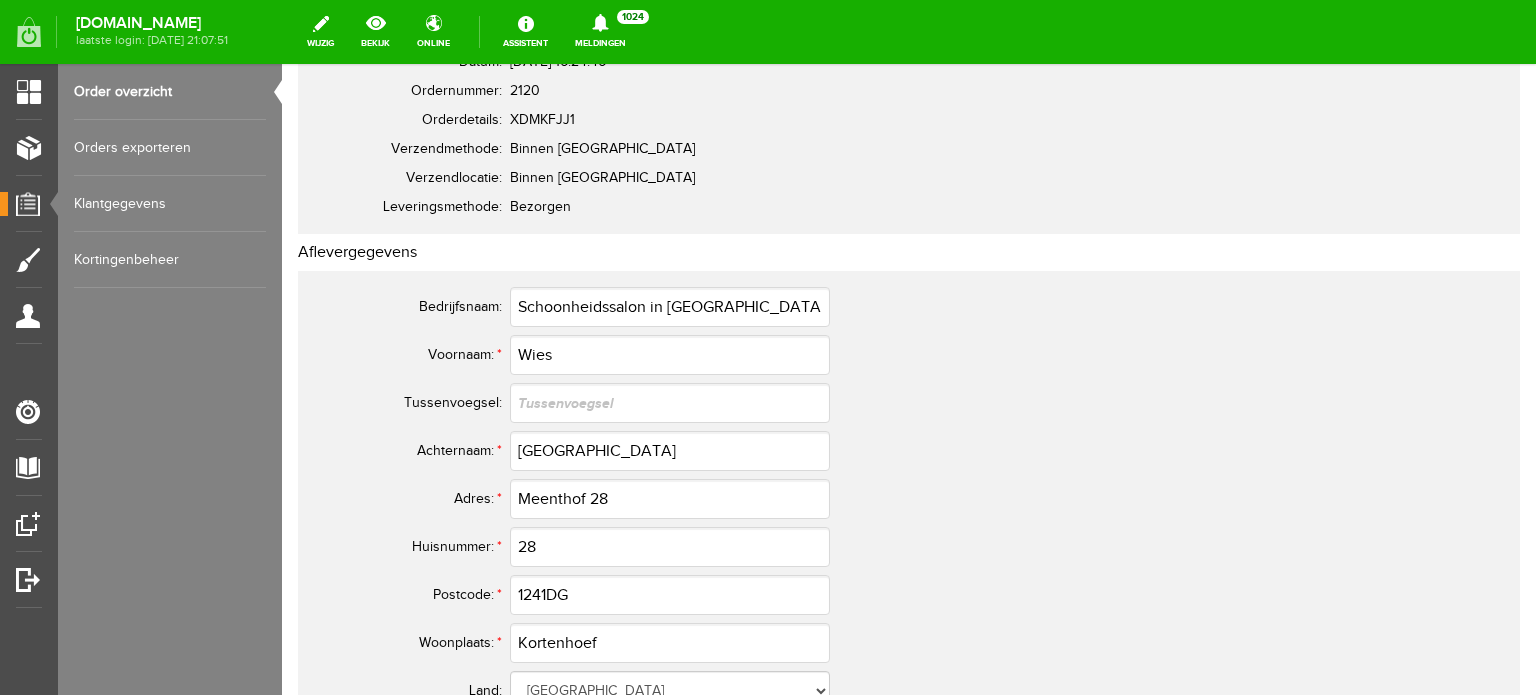 scroll, scrollTop: 280, scrollLeft: 0, axis: vertical 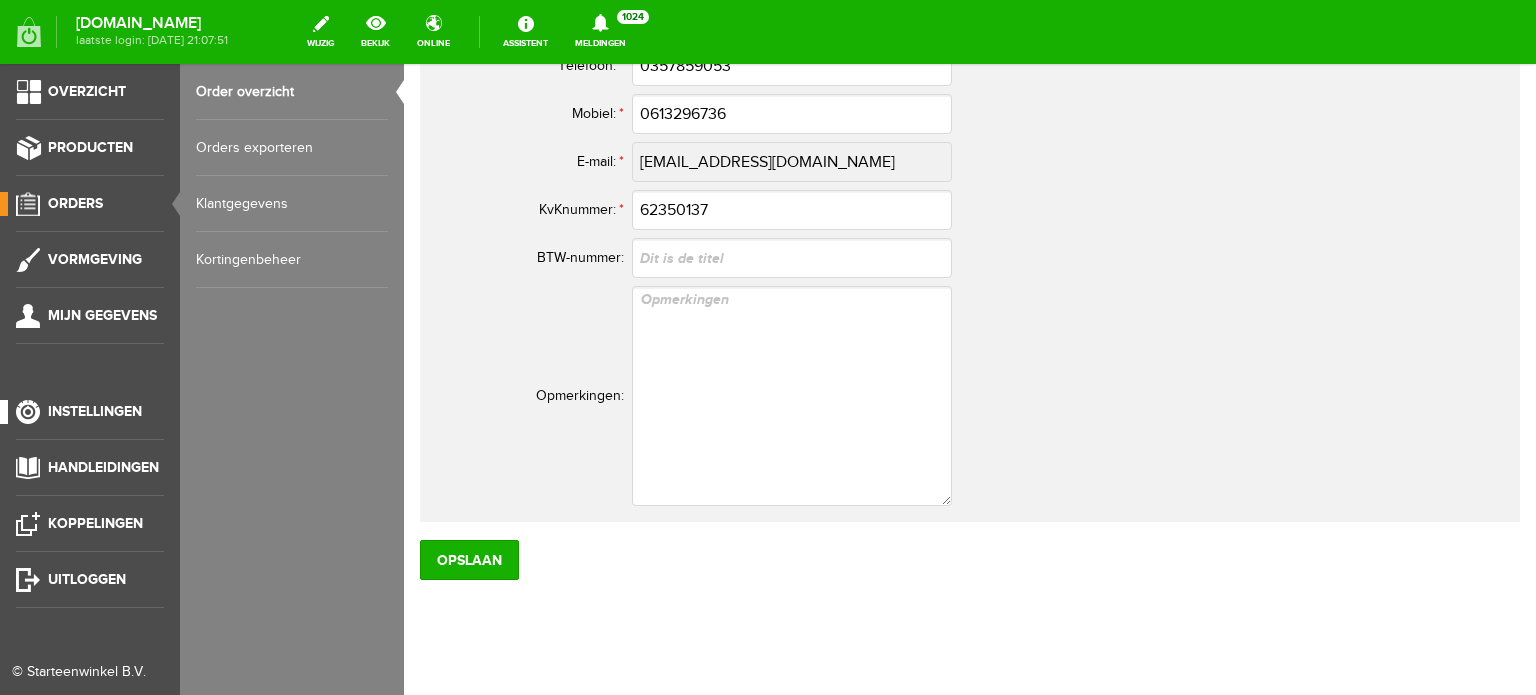 click on "Instellingen" at bounding box center [95, 411] 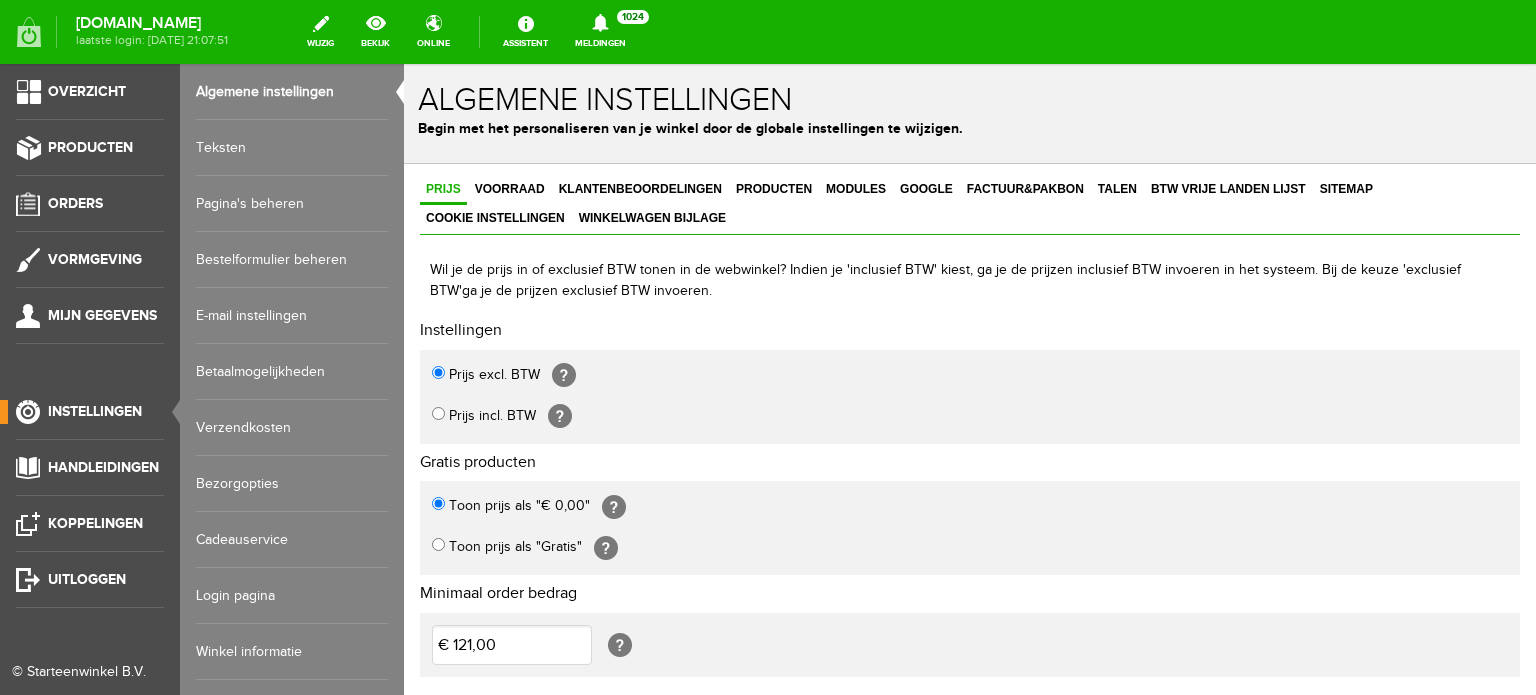 scroll, scrollTop: 0, scrollLeft: 0, axis: both 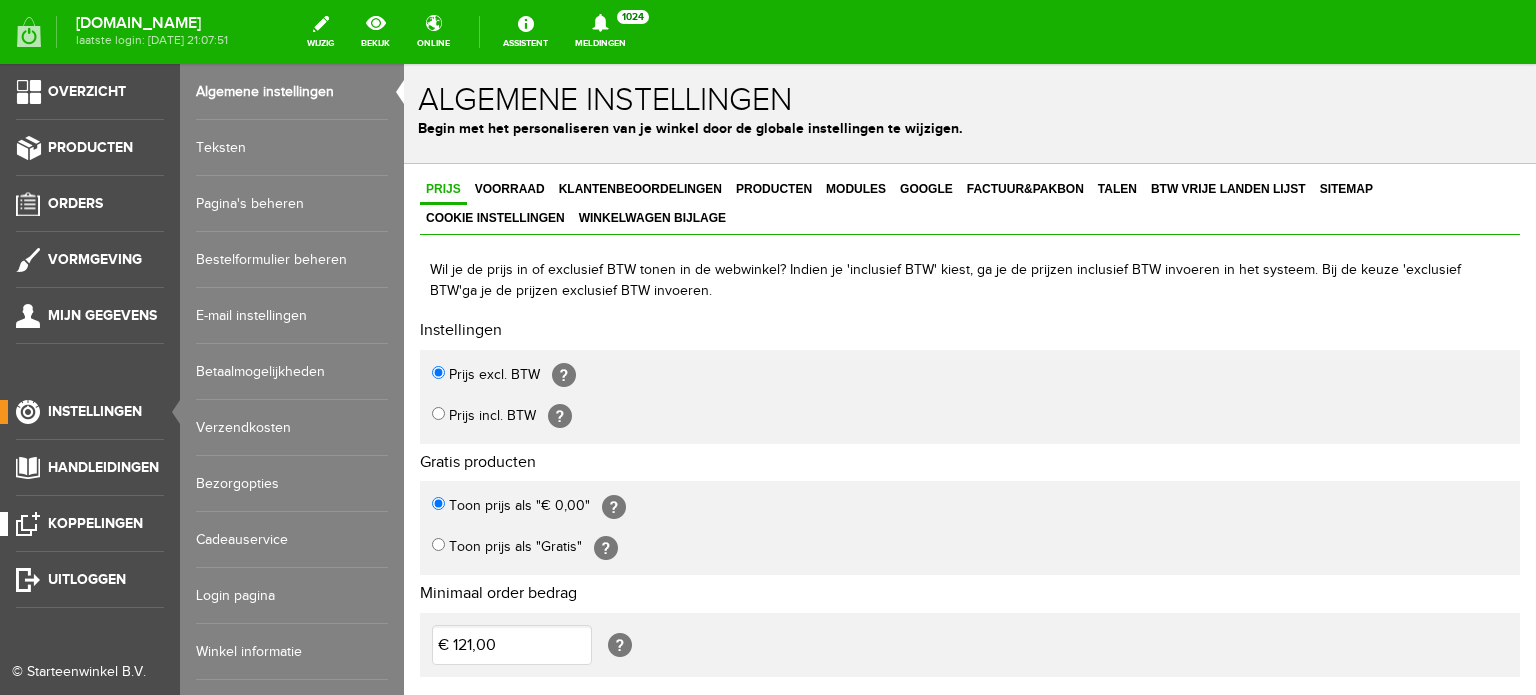 click on "Koppelingen" at bounding box center (95, 523) 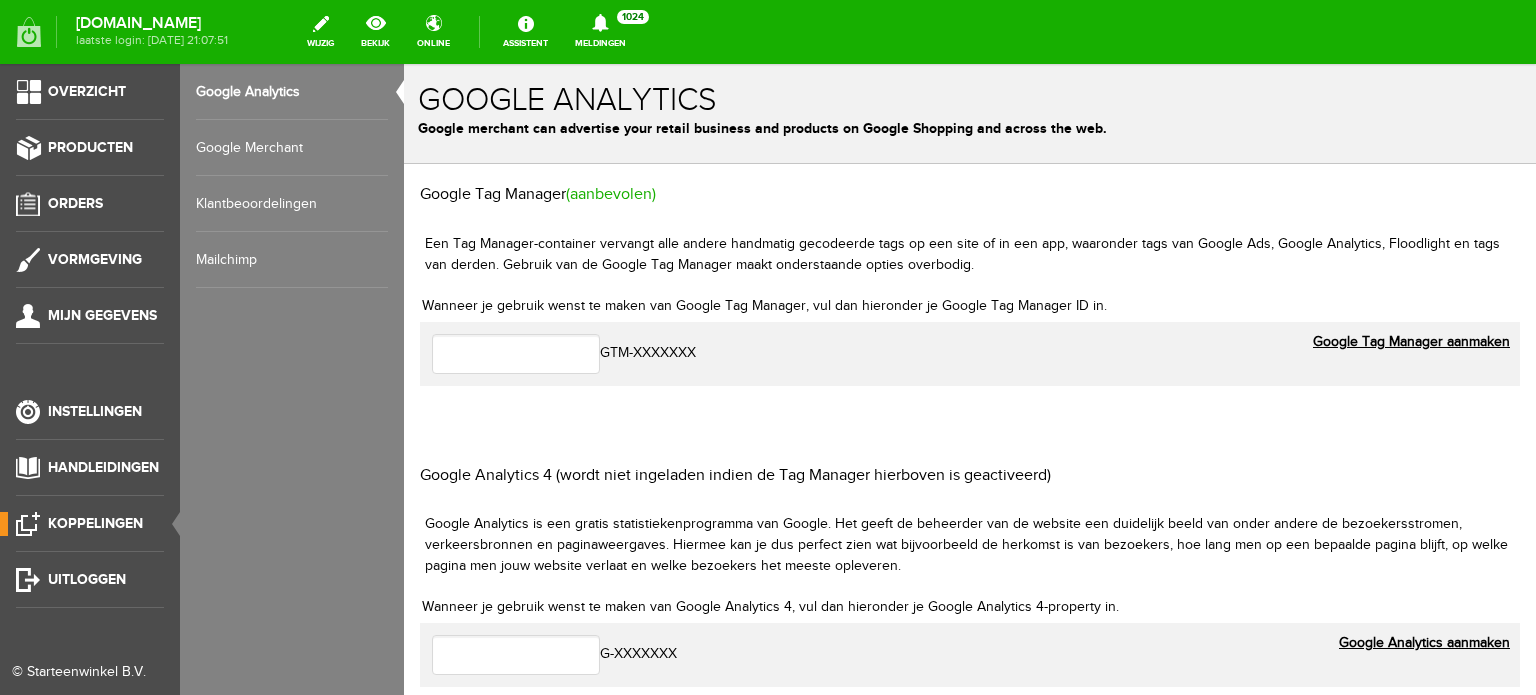 scroll, scrollTop: 0, scrollLeft: 0, axis: both 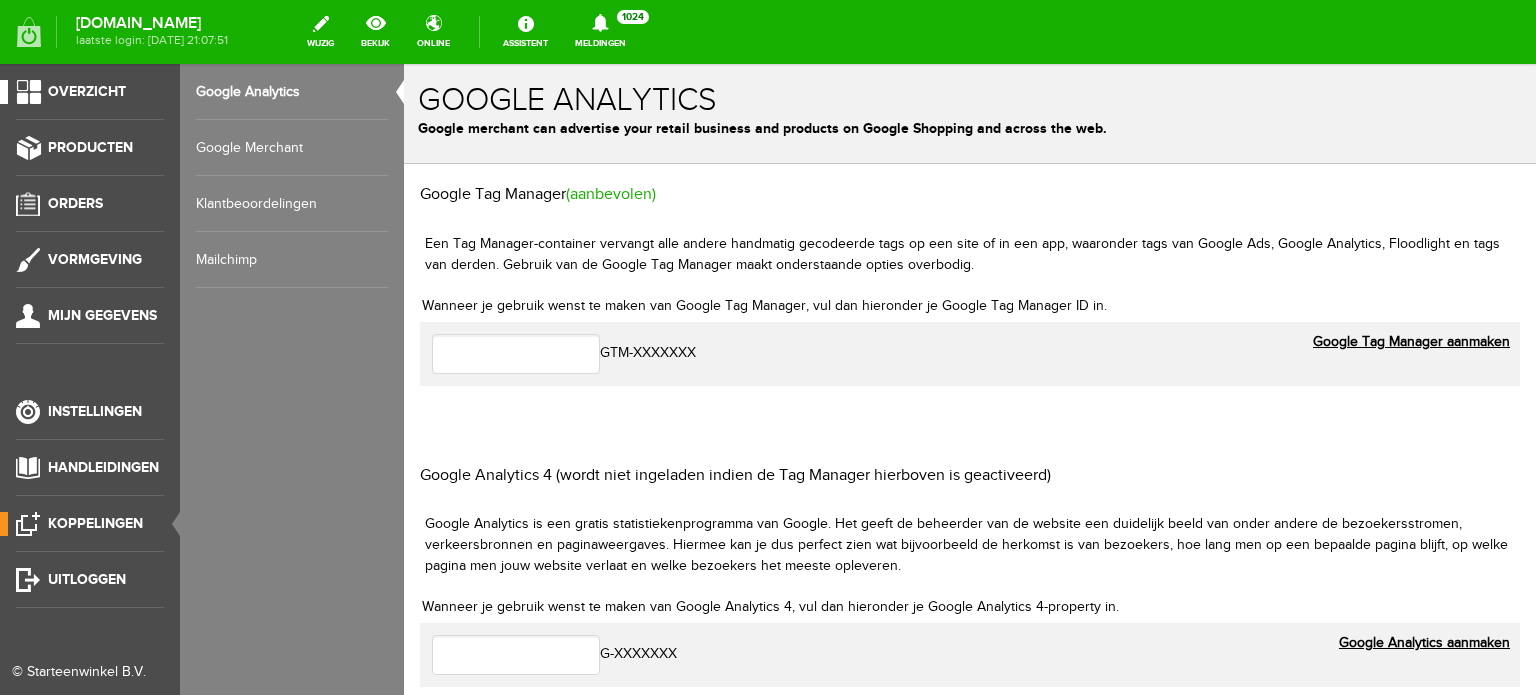 click on "Overzicht" at bounding box center [87, 91] 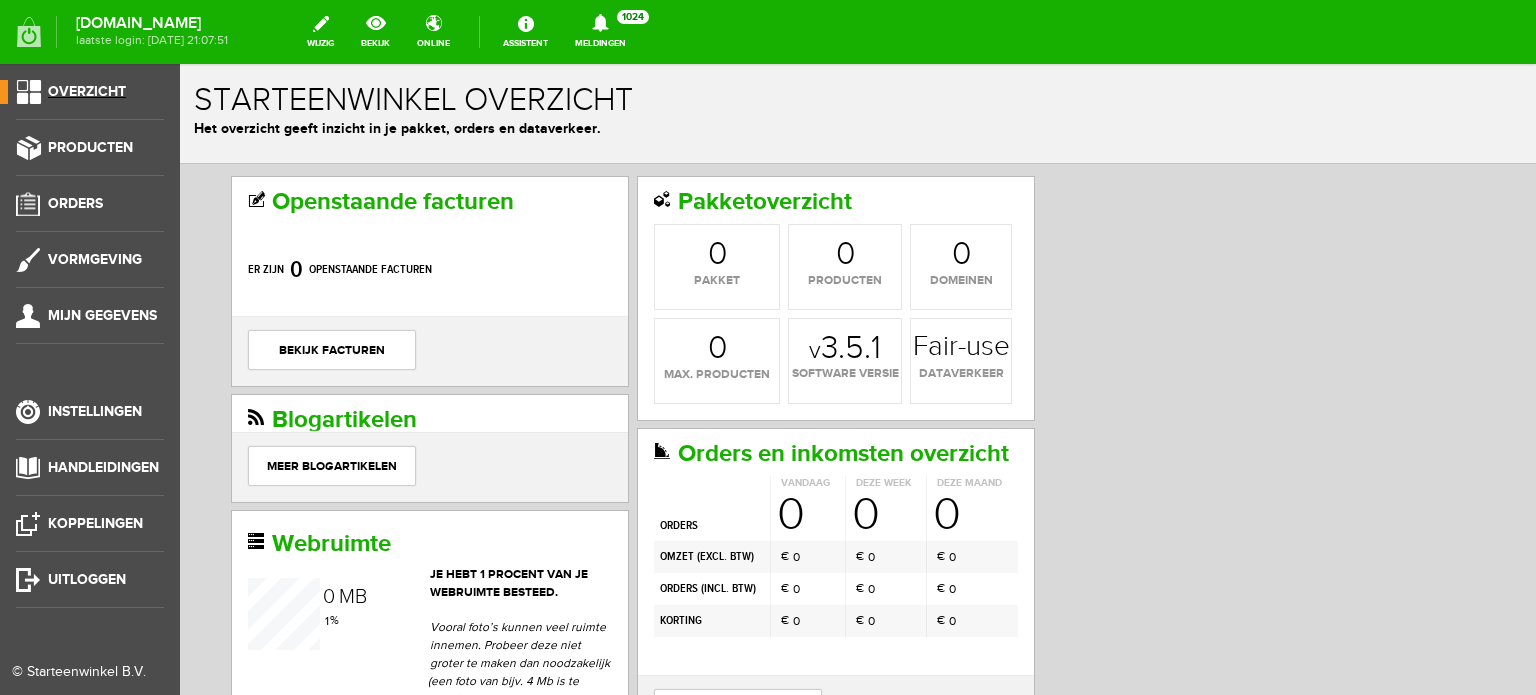 scroll, scrollTop: 0, scrollLeft: 0, axis: both 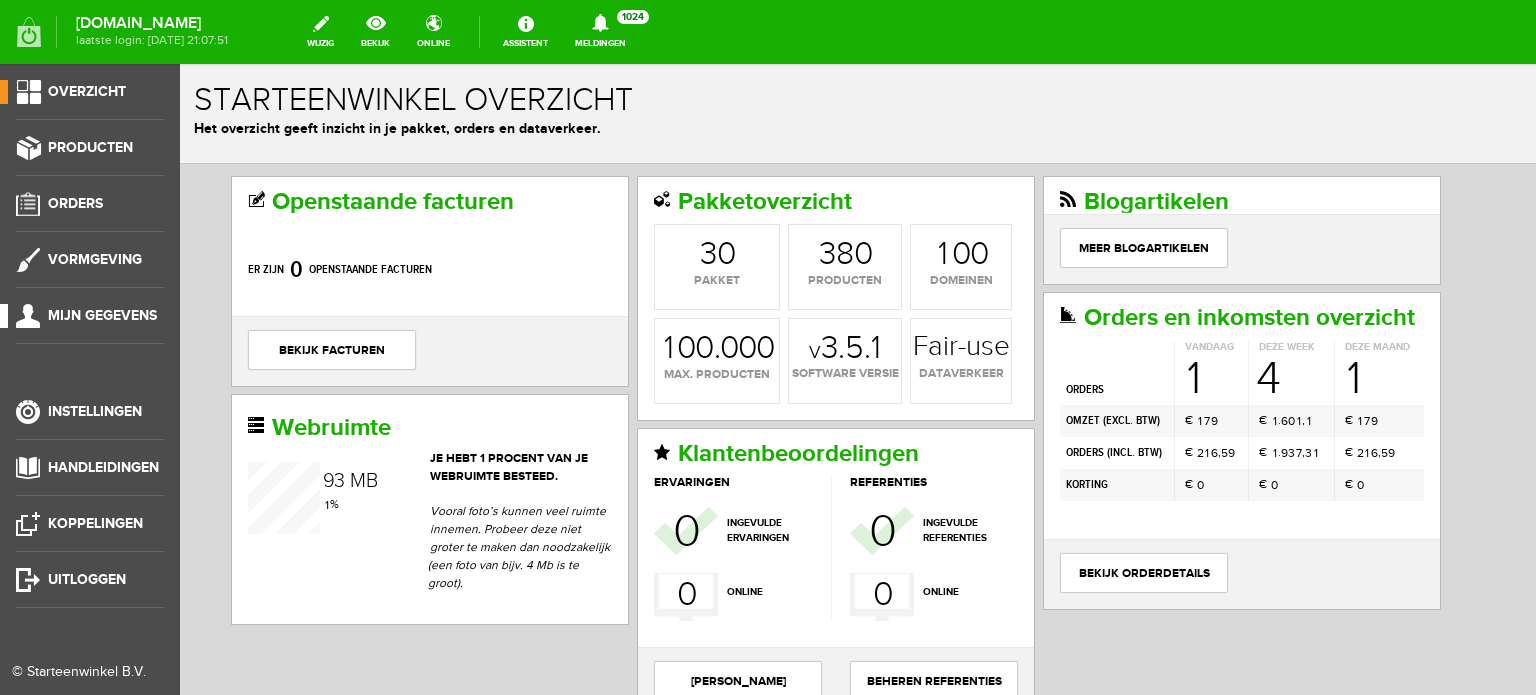 click on "Mijn gegevens" at bounding box center (102, 315) 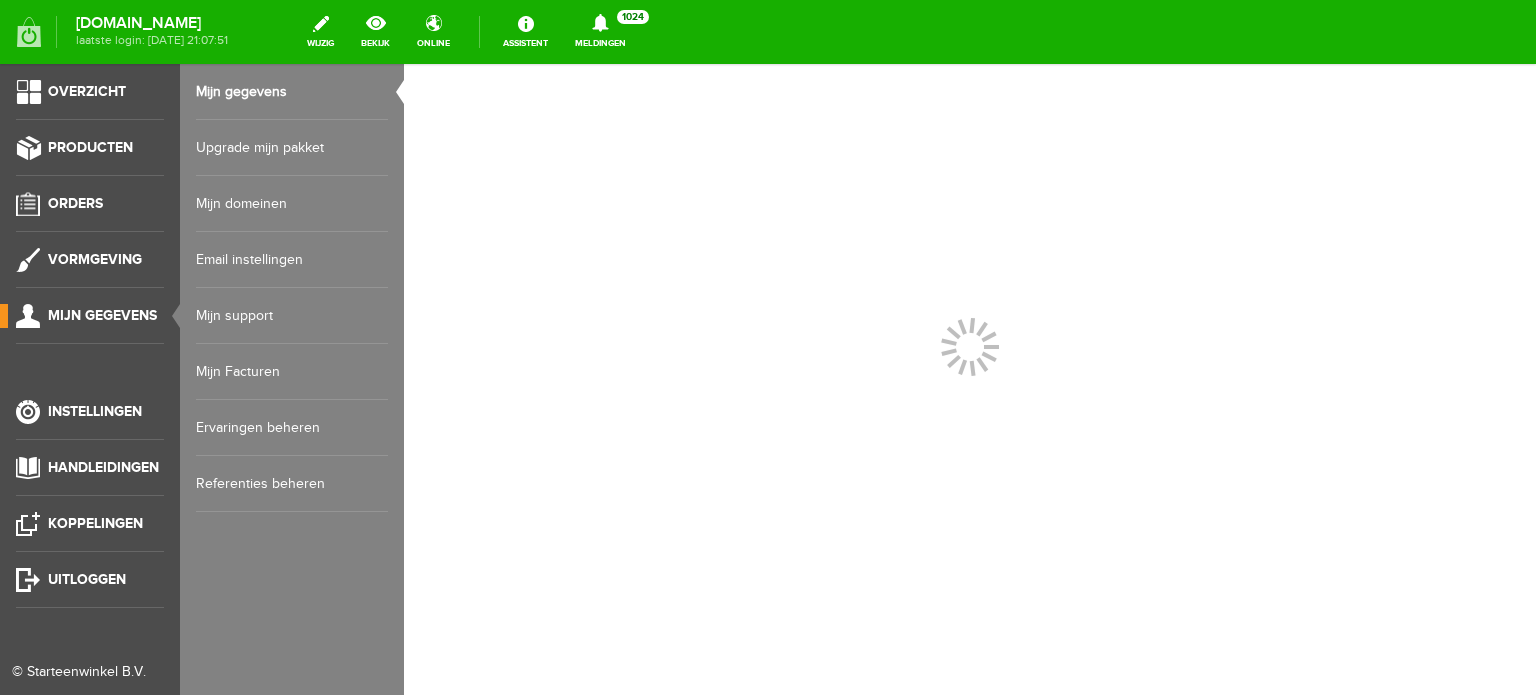 scroll, scrollTop: 0, scrollLeft: 0, axis: both 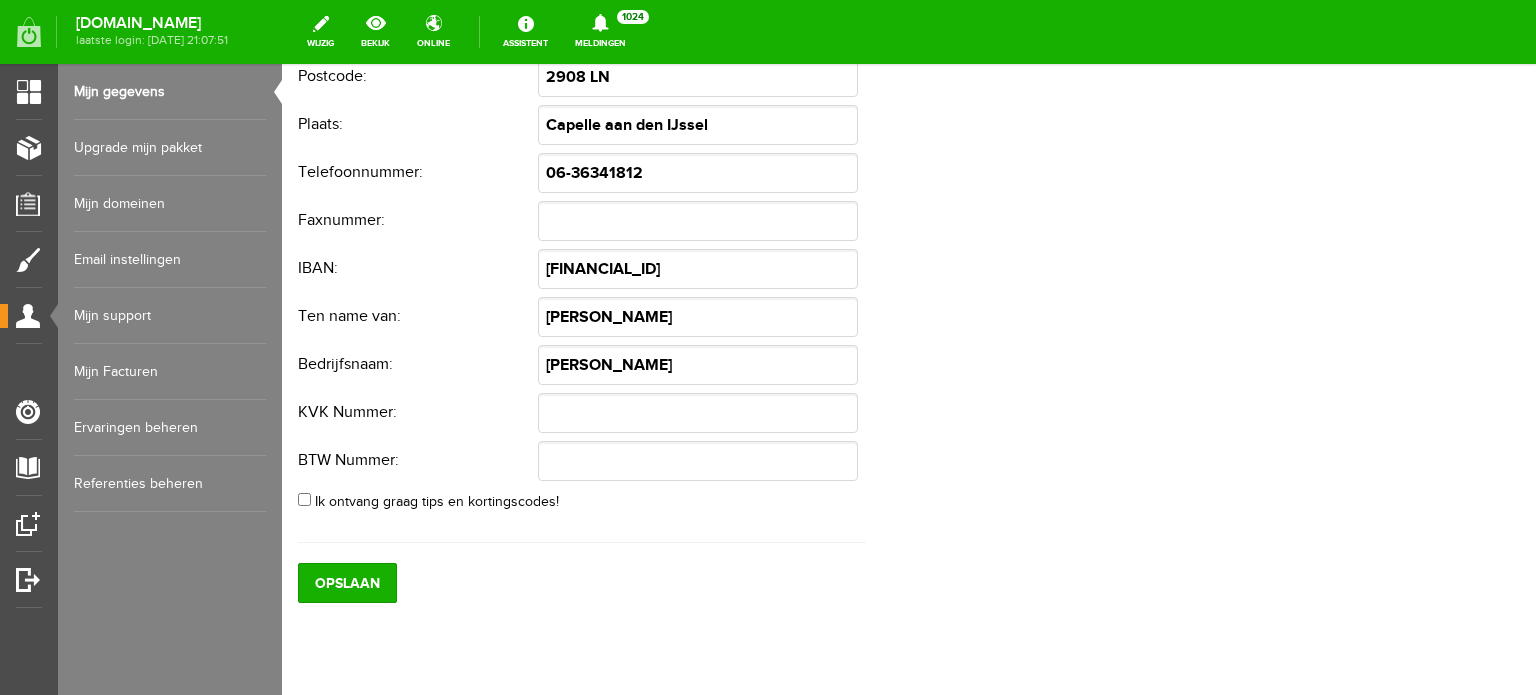 click on "Email instellingen" at bounding box center [170, 260] 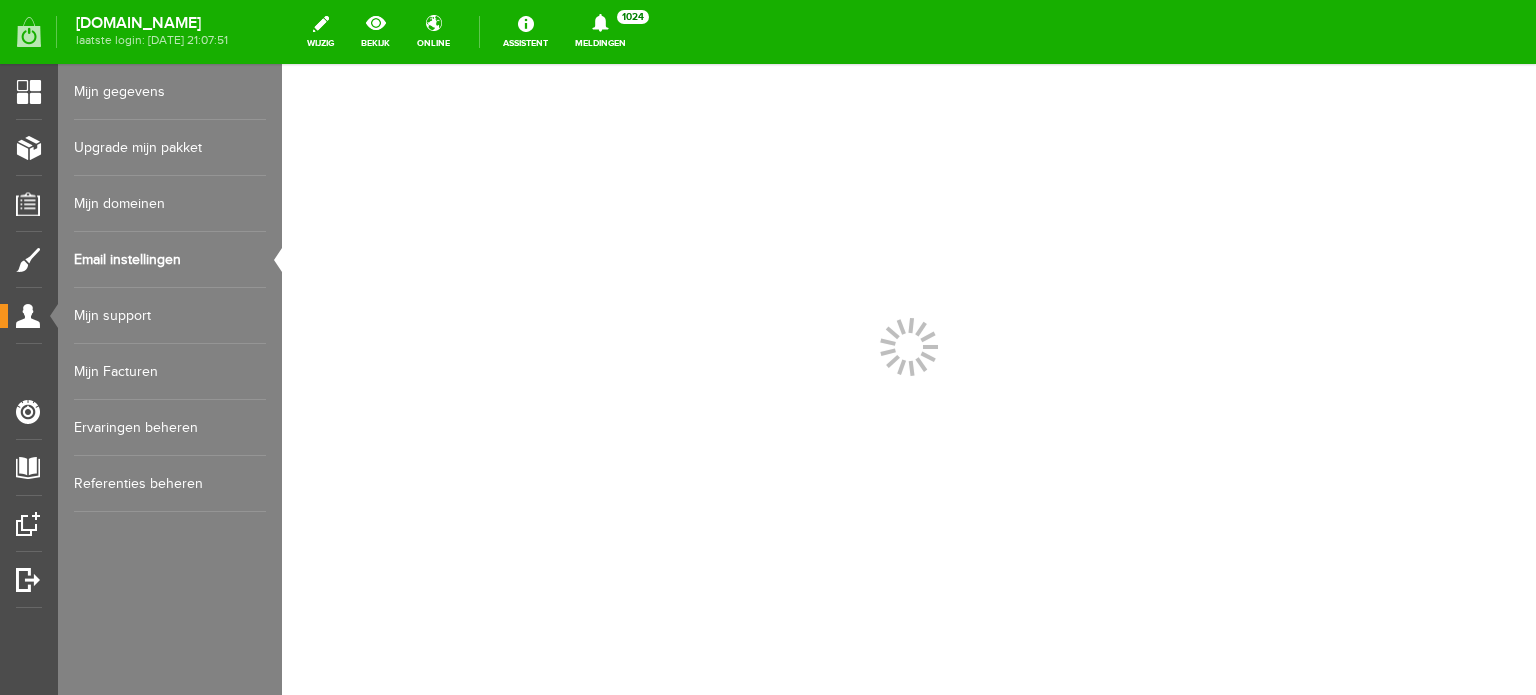 scroll, scrollTop: 0, scrollLeft: 0, axis: both 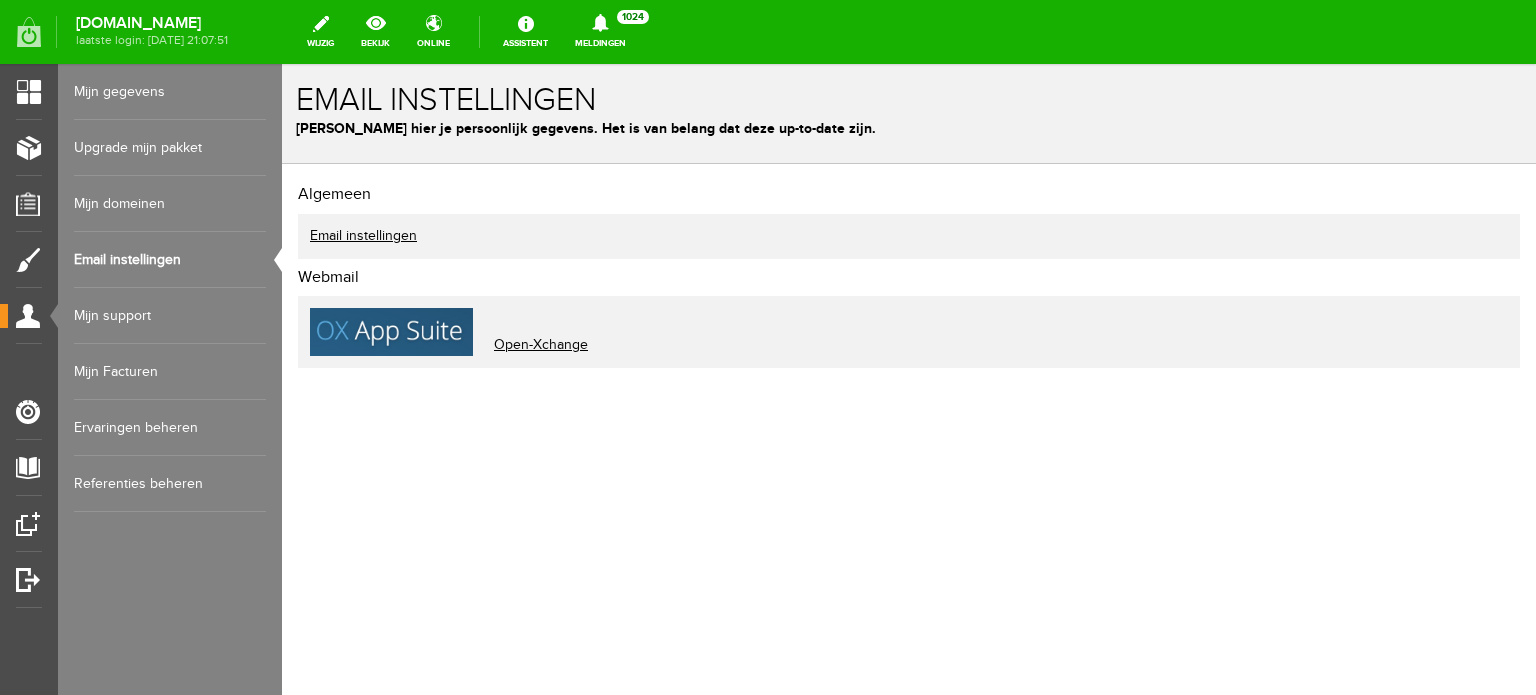 click on "Email instellingen" at bounding box center [363, 236] 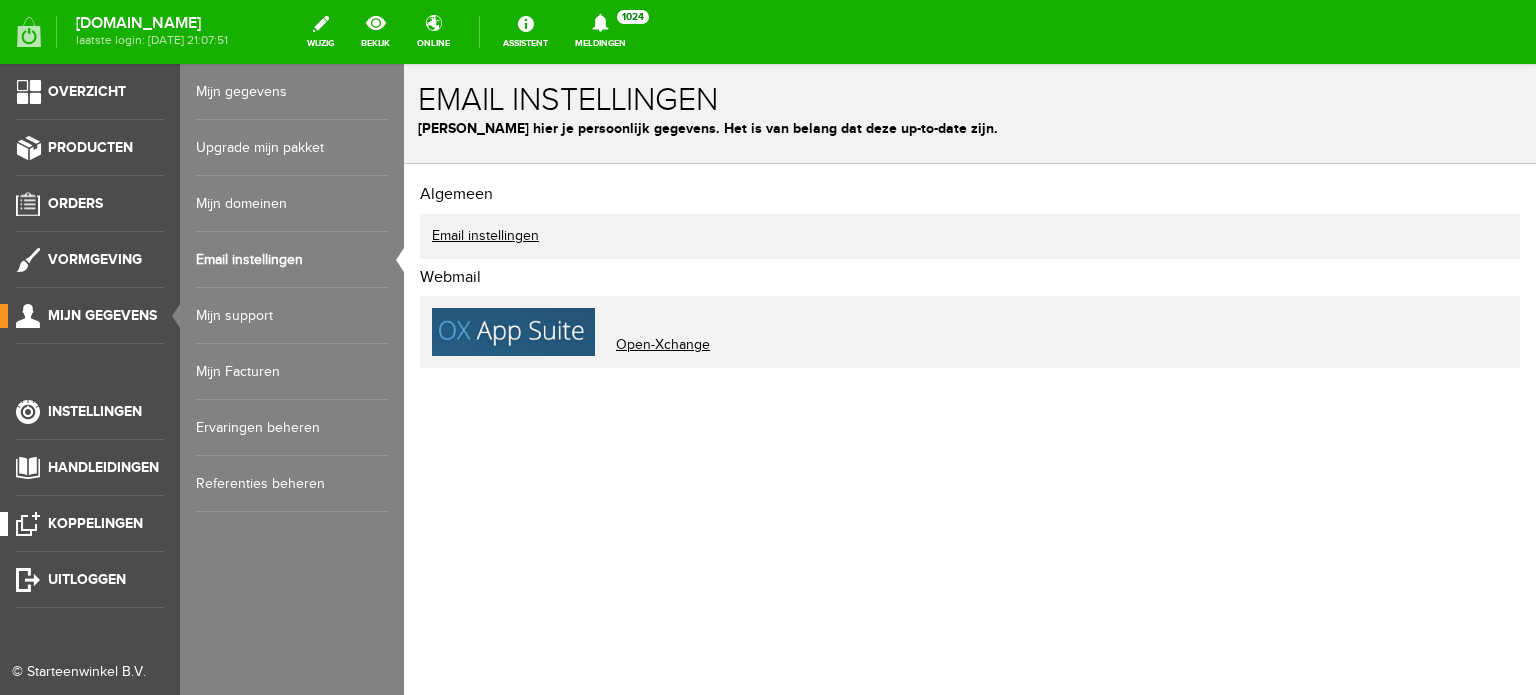 click on "Koppelingen" at bounding box center [95, 523] 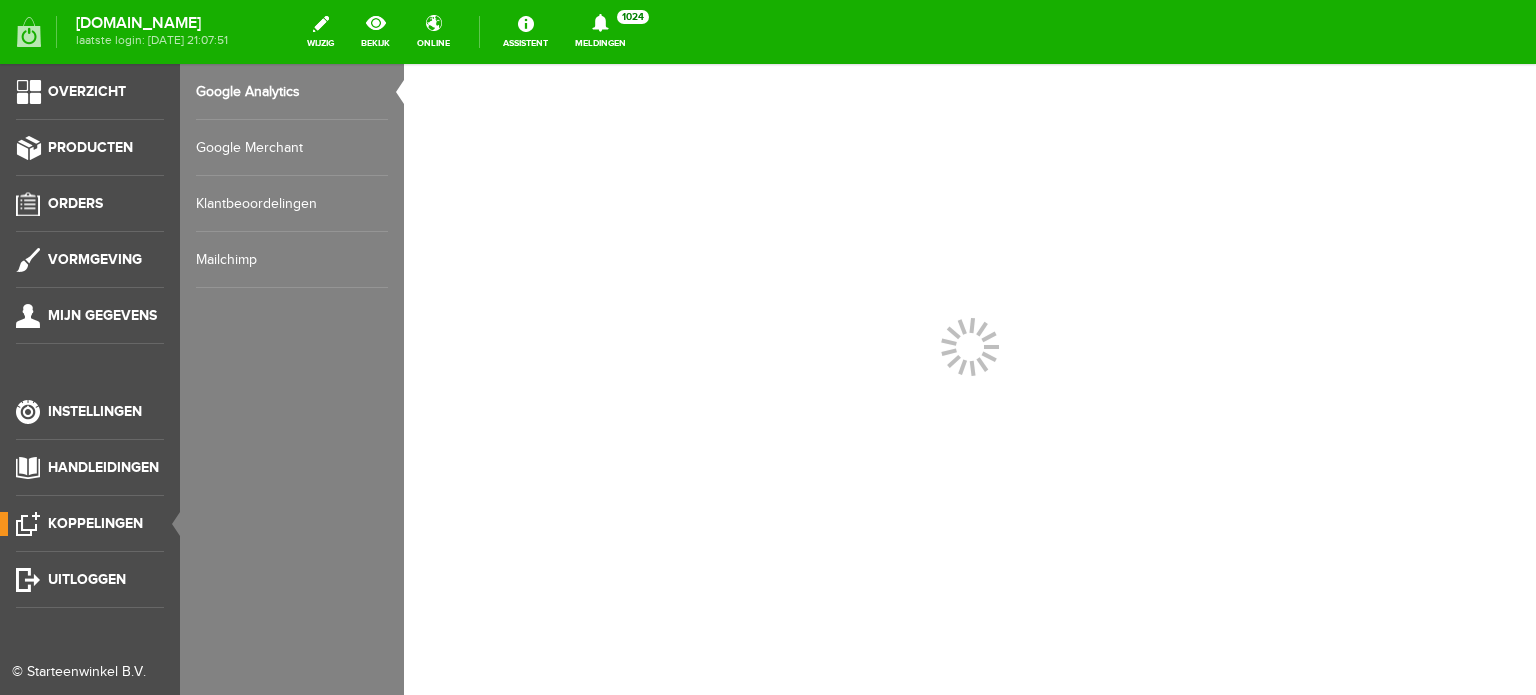 scroll, scrollTop: 0, scrollLeft: 0, axis: both 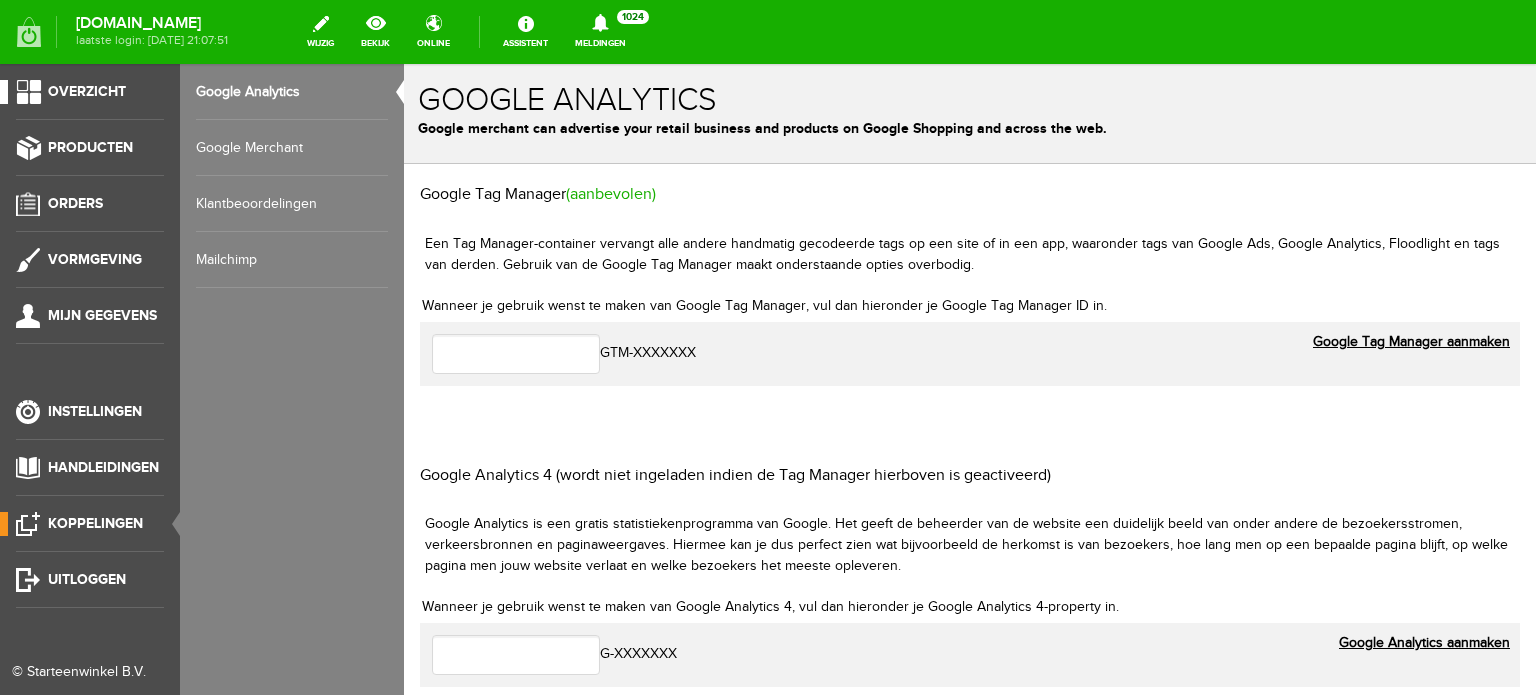 click on "Overzicht" at bounding box center (87, 91) 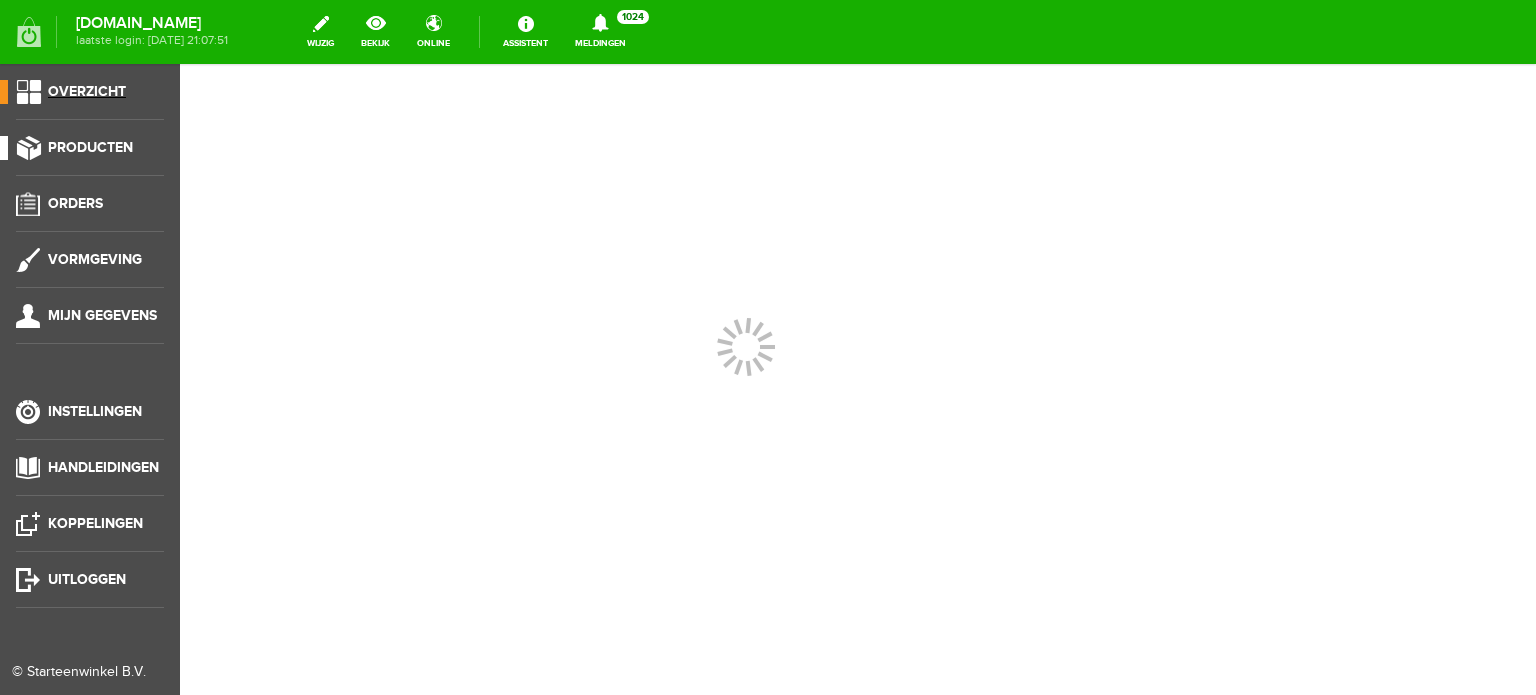scroll, scrollTop: 0, scrollLeft: 0, axis: both 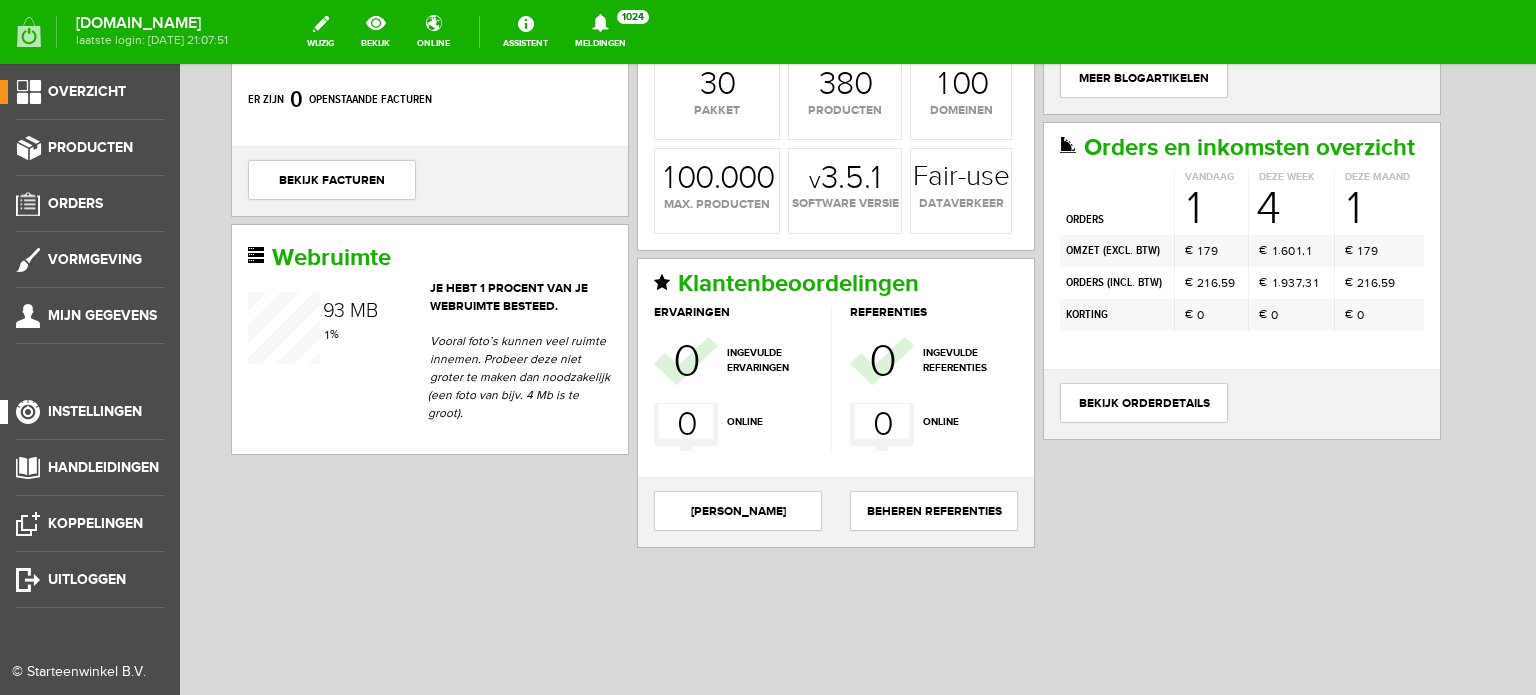 click on "Instellingen" at bounding box center (95, 411) 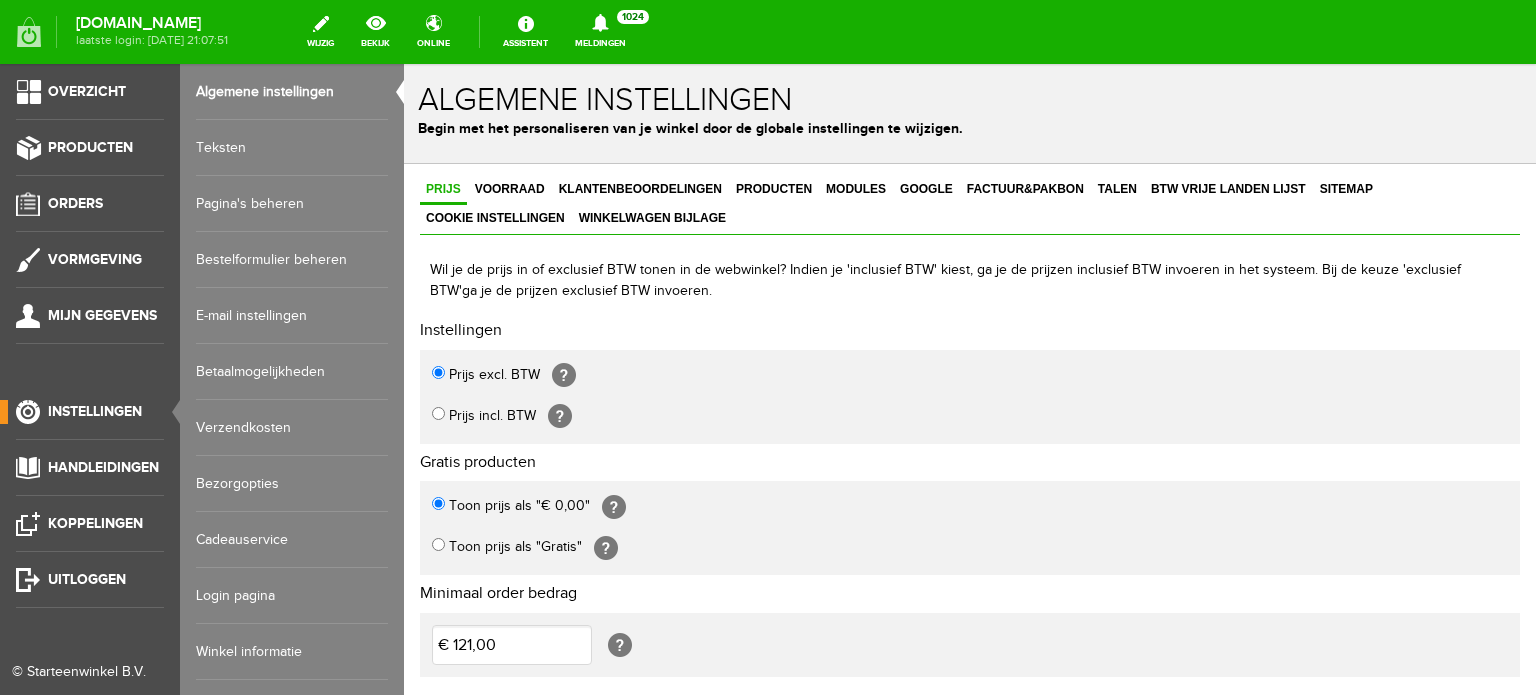 scroll, scrollTop: 0, scrollLeft: 0, axis: both 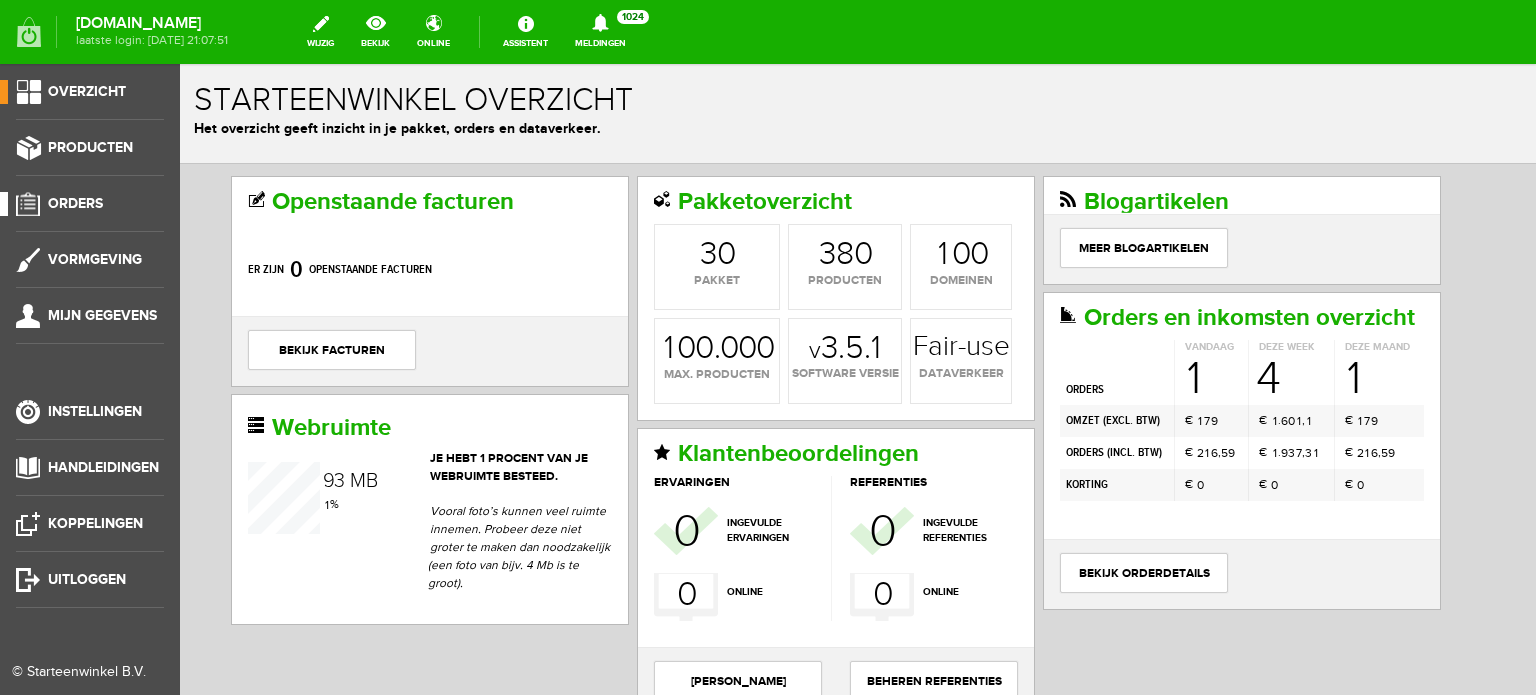 click on "Orders" at bounding box center (75, 203) 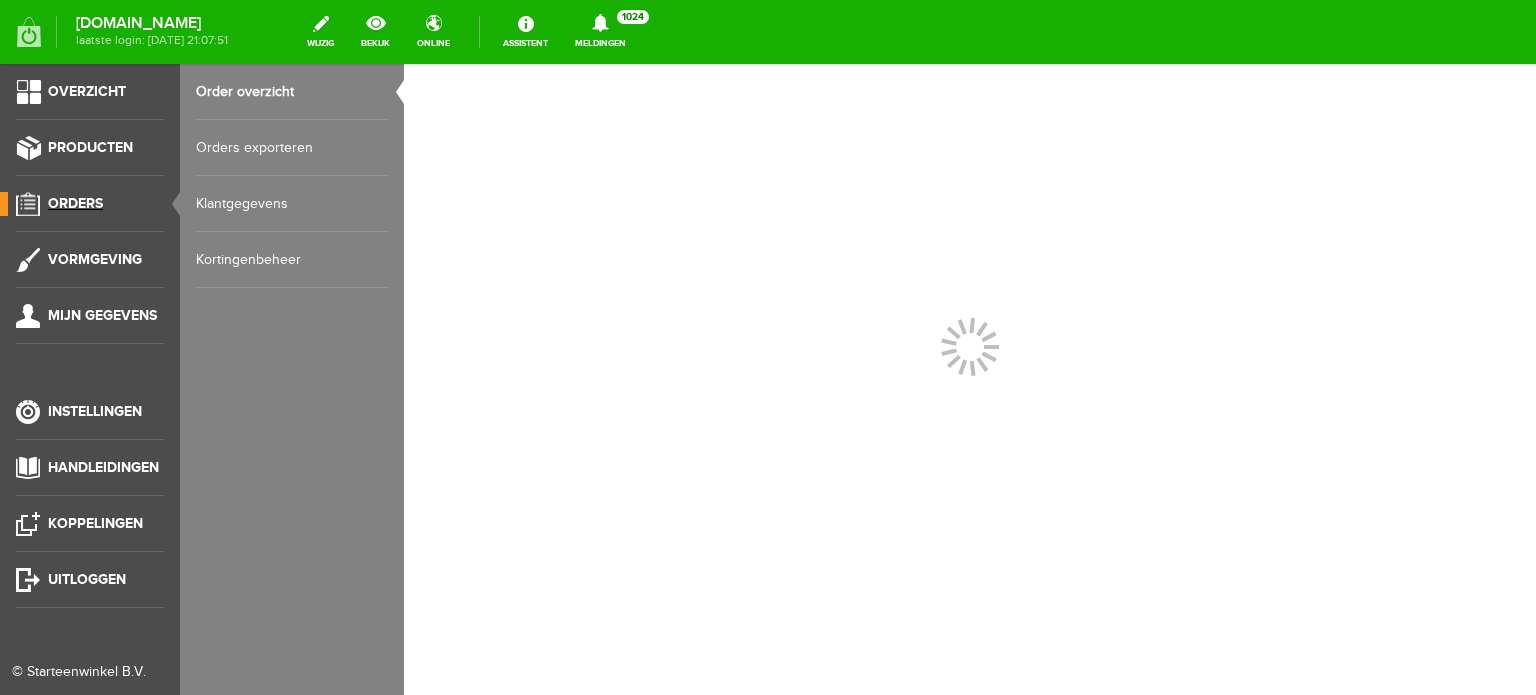 scroll, scrollTop: 0, scrollLeft: 0, axis: both 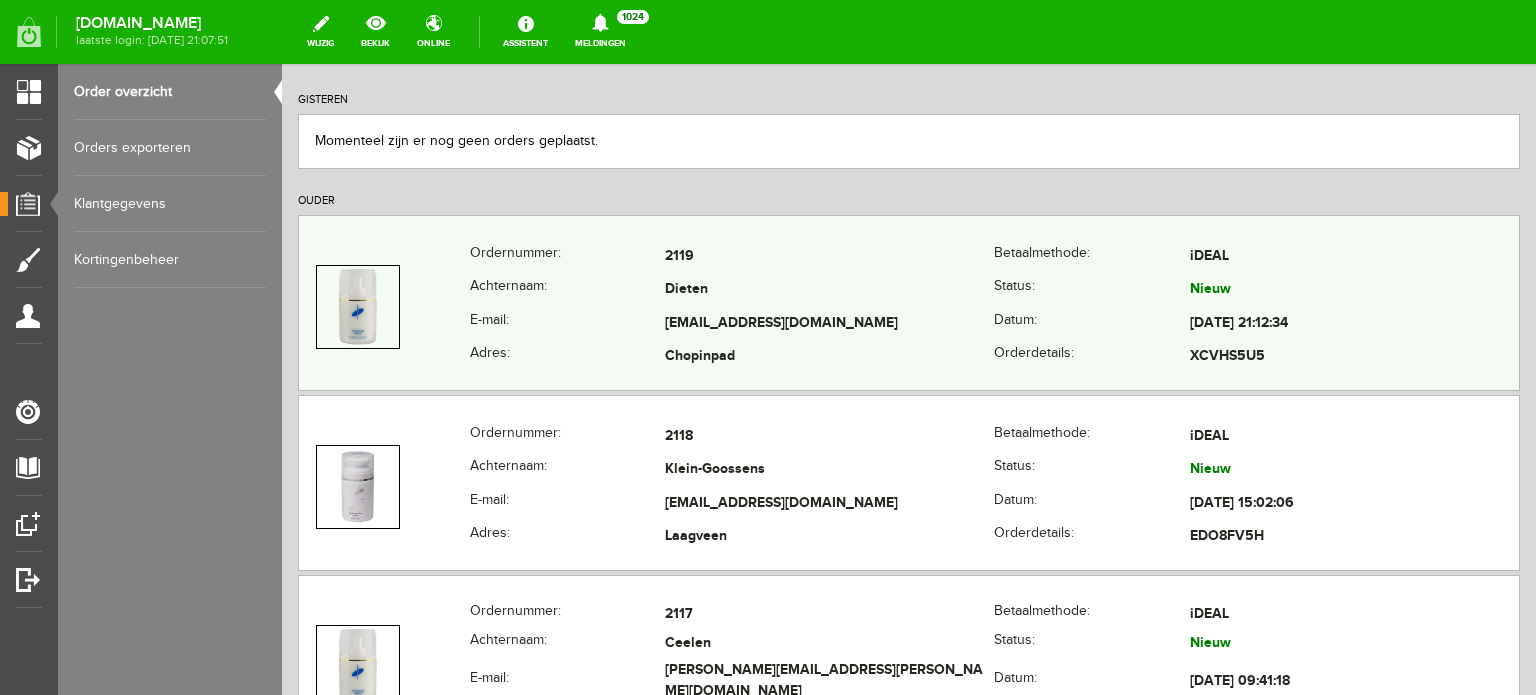 click on "Dieten" at bounding box center (829, 291) 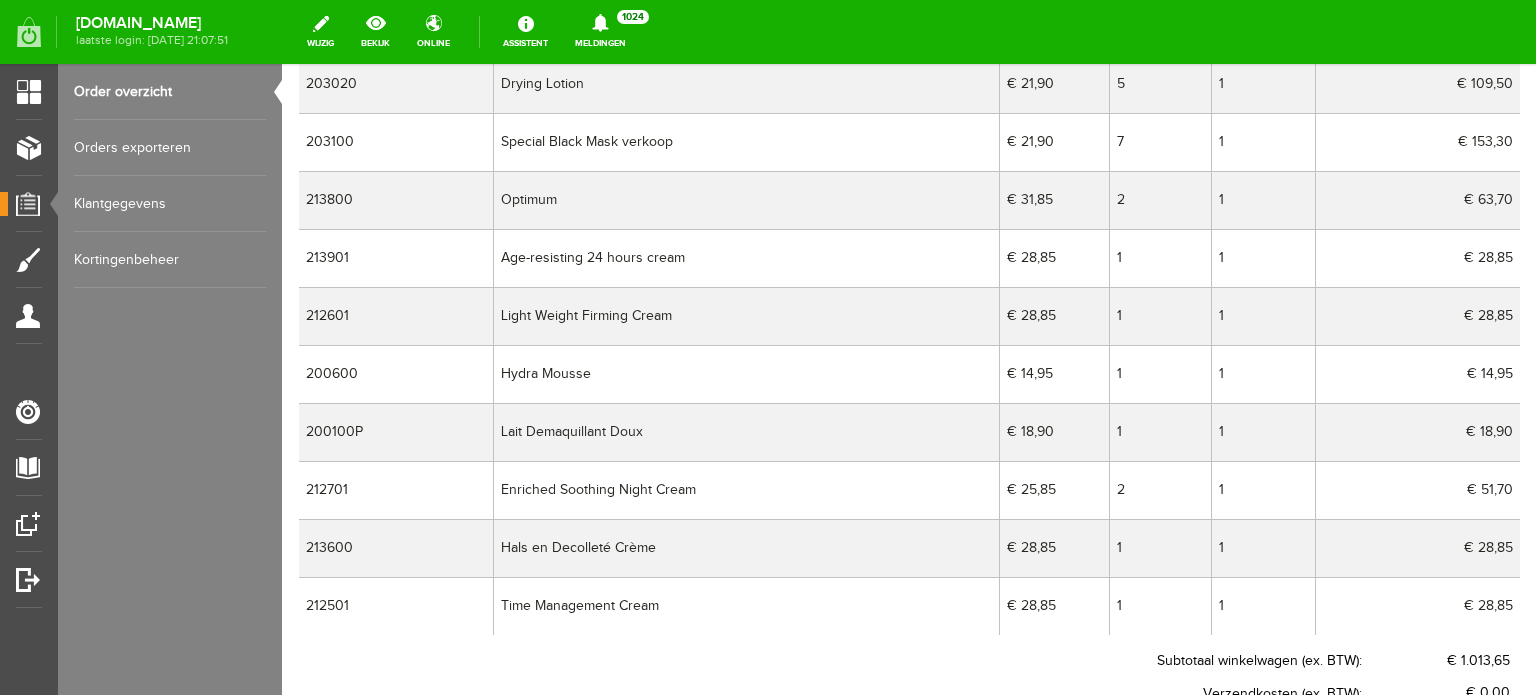 scroll, scrollTop: 750, scrollLeft: 0, axis: vertical 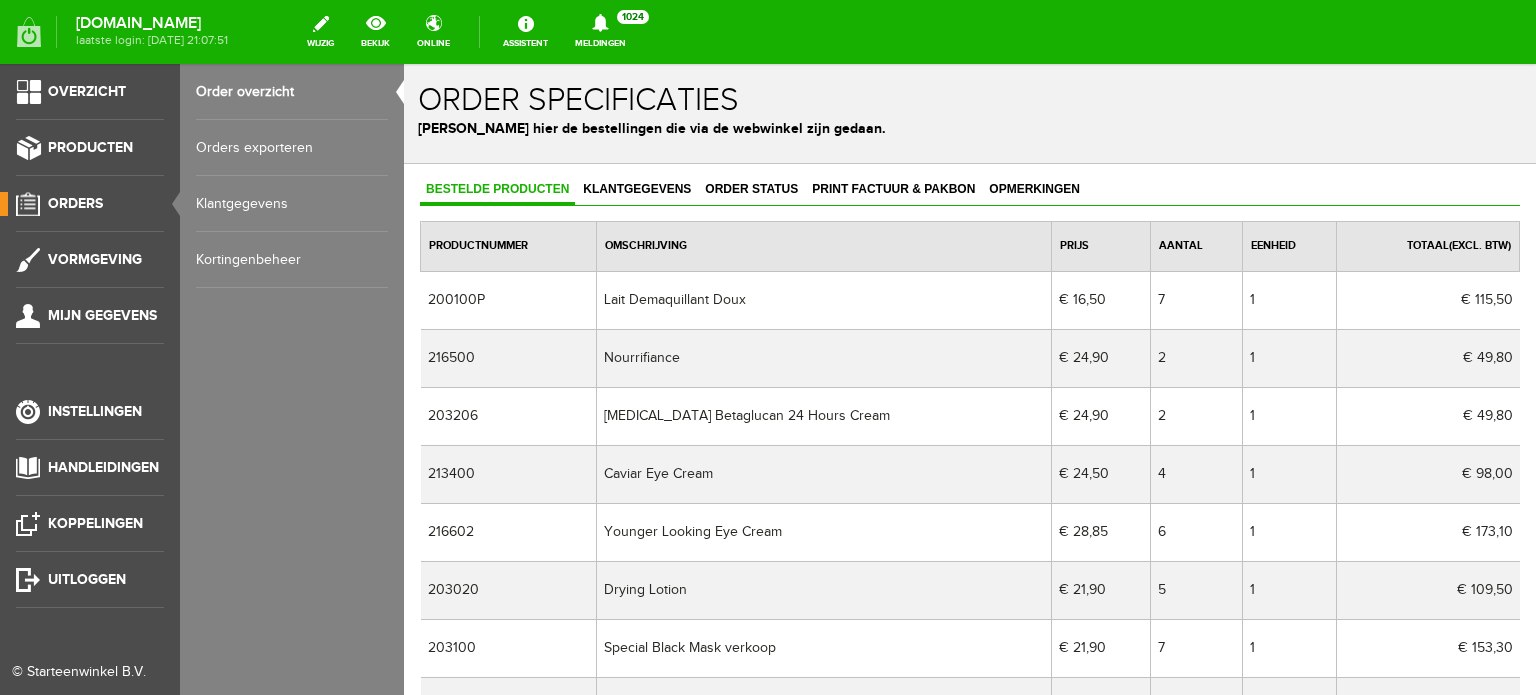 click on "Orders" at bounding box center (75, 203) 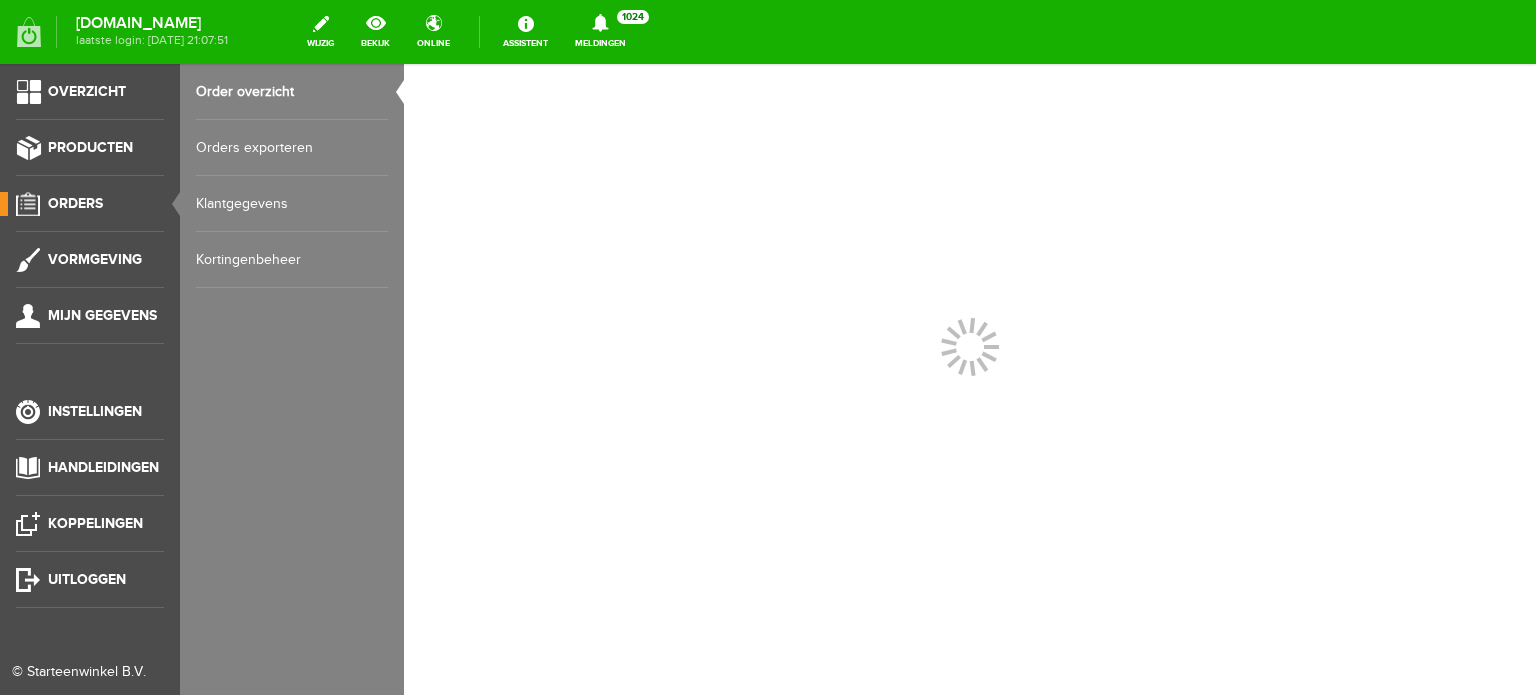 scroll, scrollTop: 0, scrollLeft: 0, axis: both 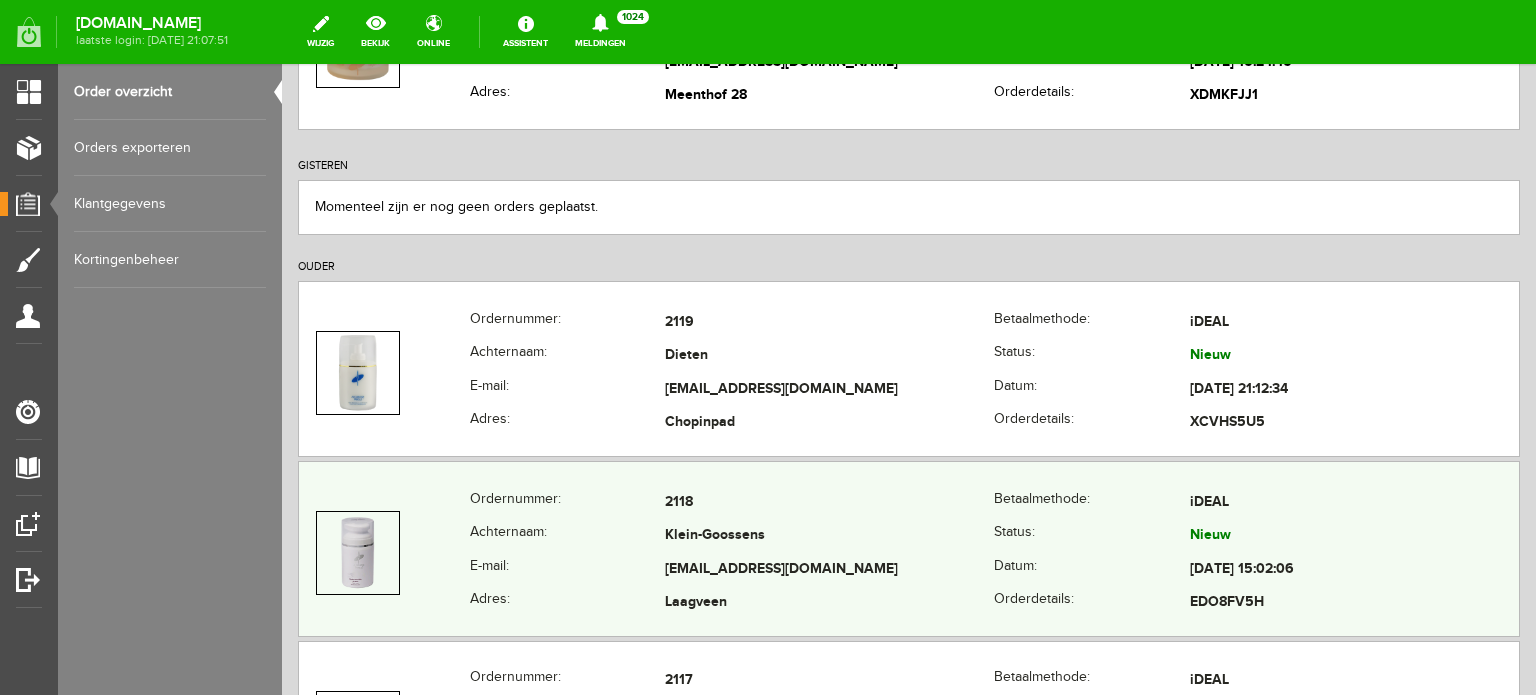 click on "Klein-Goossens" at bounding box center [829, 537] 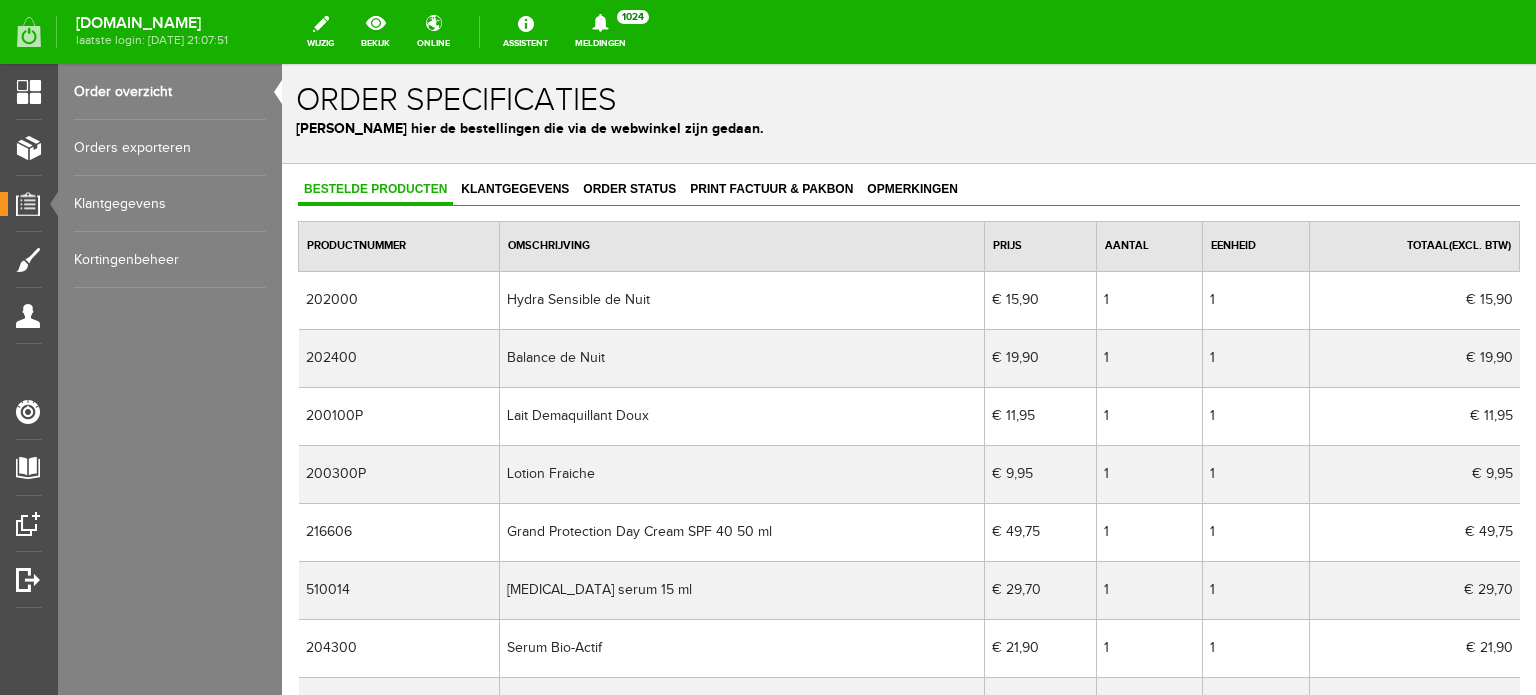 scroll, scrollTop: 0, scrollLeft: 0, axis: both 